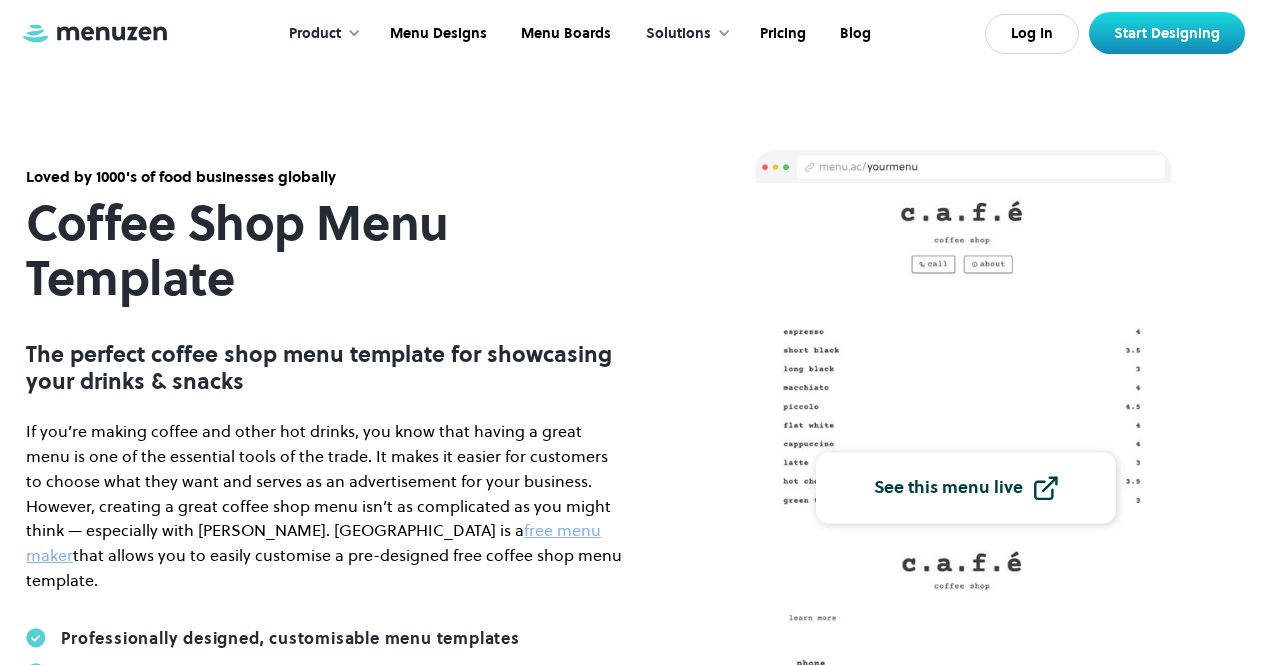 scroll, scrollTop: 0, scrollLeft: 0, axis: both 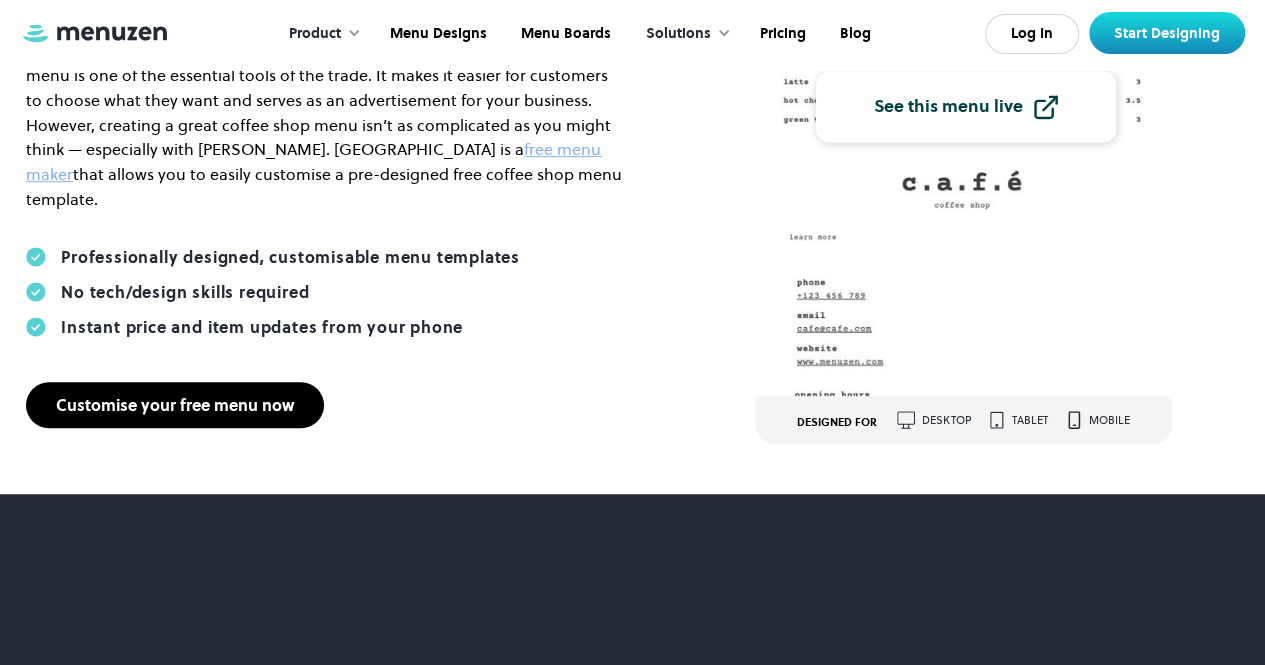 click on "Customise your free menu now" at bounding box center (175, 405) 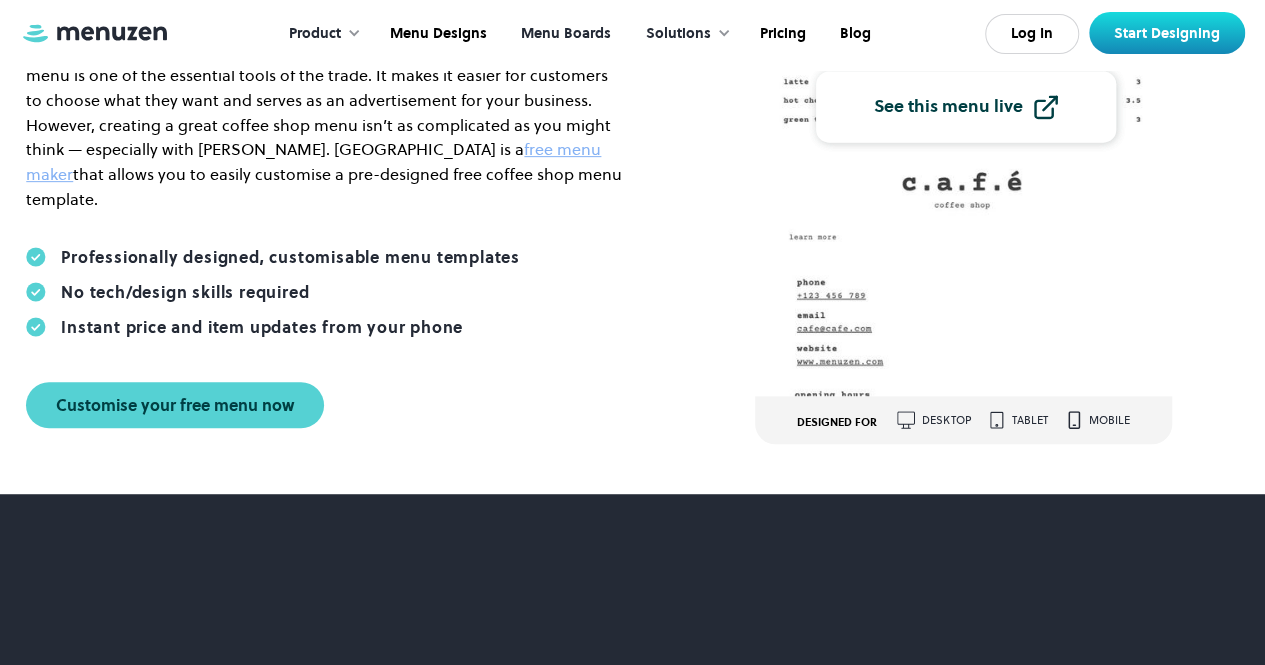 click on "Menu Boards" at bounding box center [564, 34] 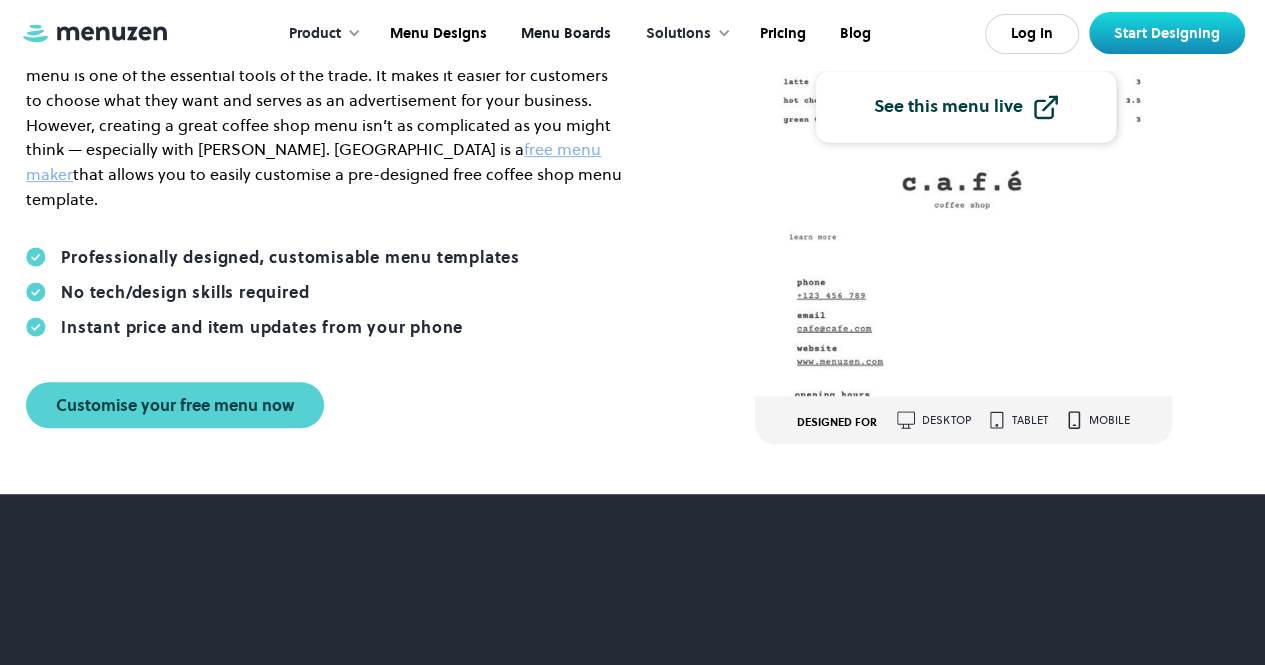 scroll, scrollTop: 377, scrollLeft: 0, axis: vertical 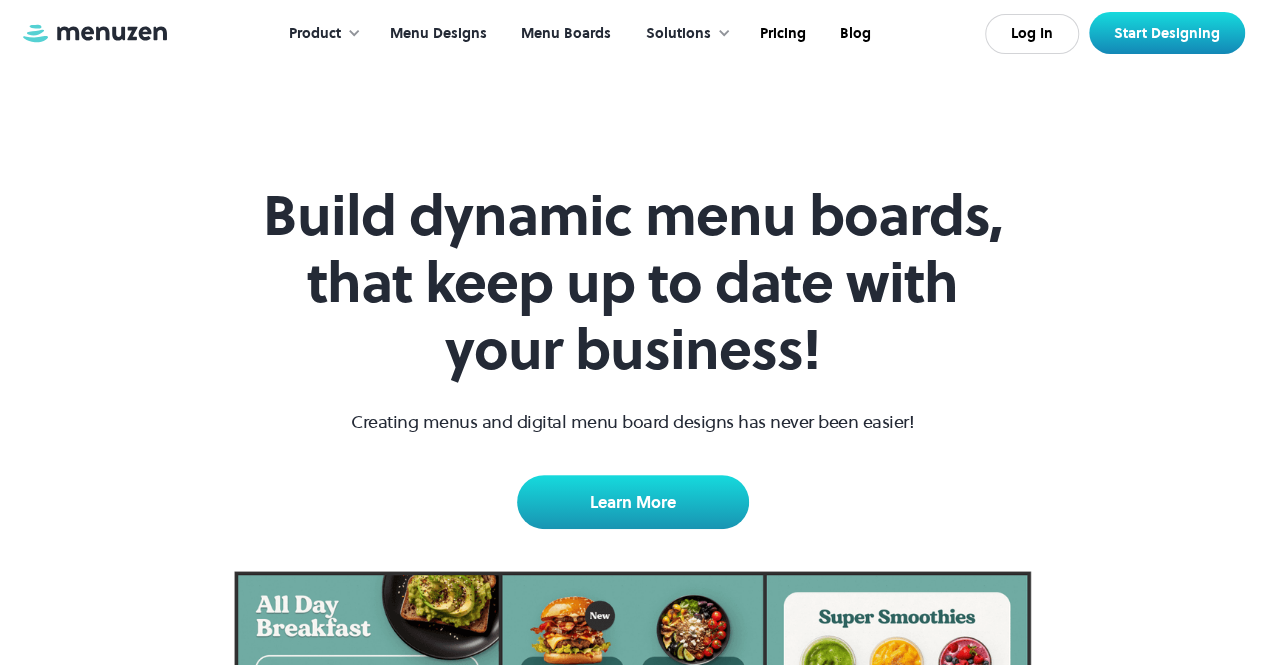click on "Menu Designs" at bounding box center [436, 34] 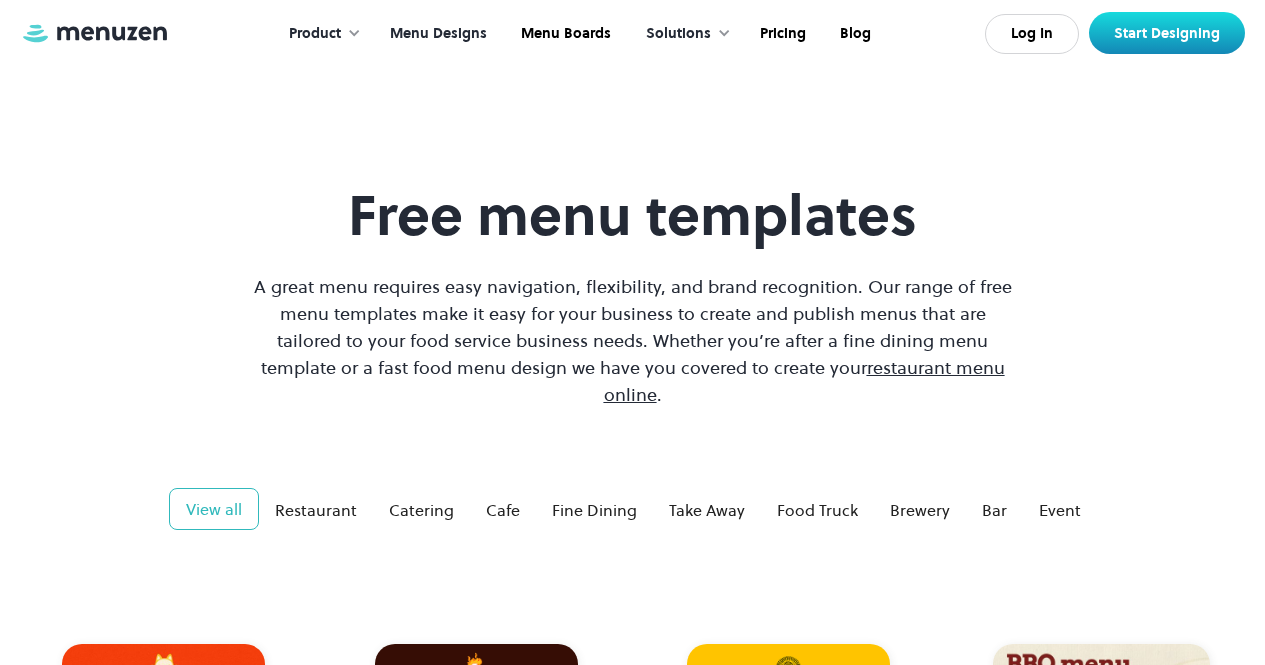 scroll, scrollTop: 0, scrollLeft: 0, axis: both 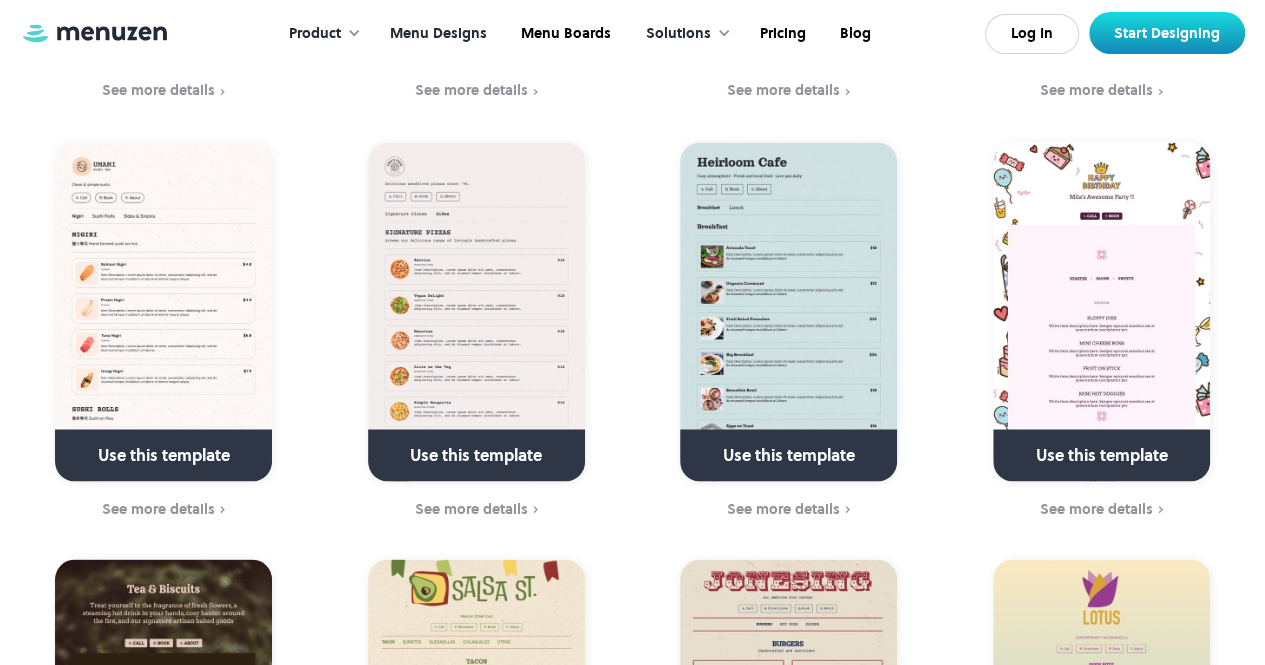 click at bounding box center (788, 311) 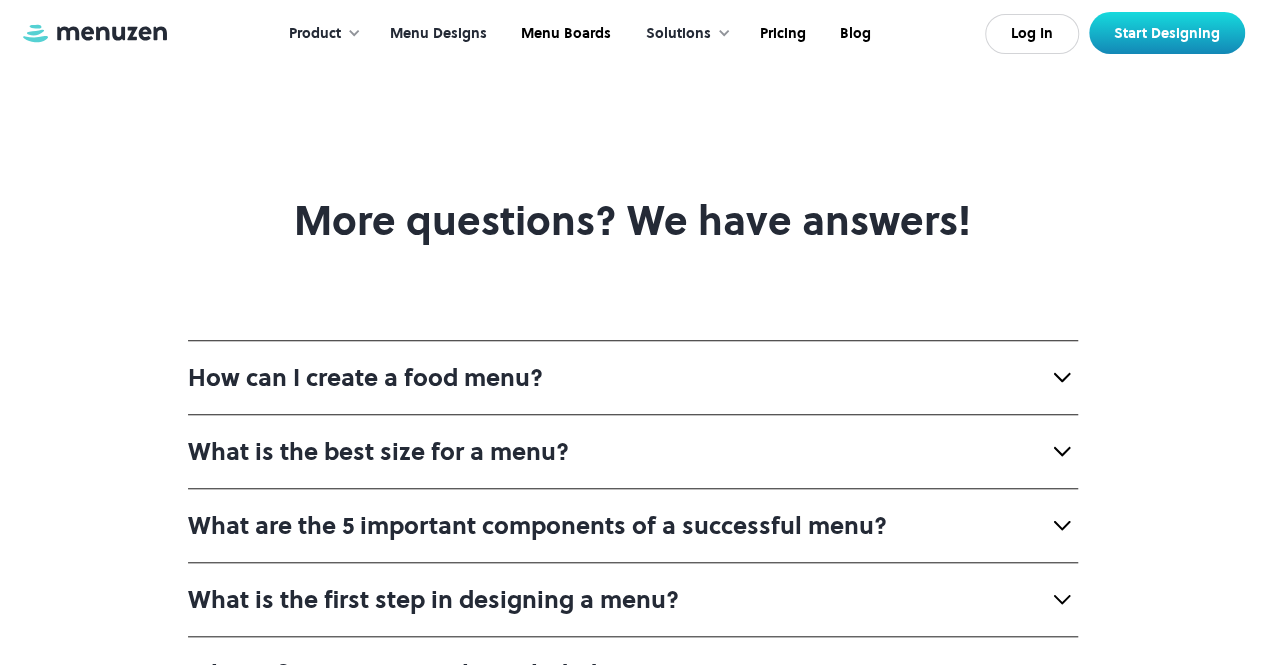 scroll, scrollTop: 8346, scrollLeft: 0, axis: vertical 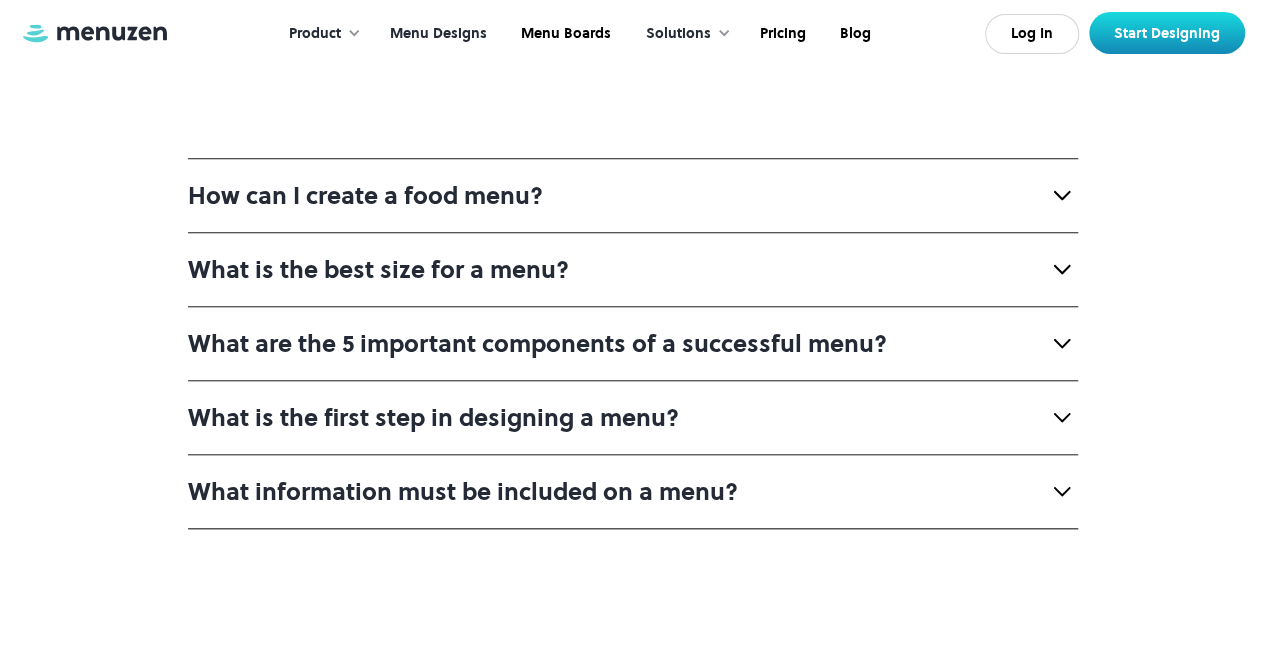 click on "How can I create a food menu?" at bounding box center [633, 195] 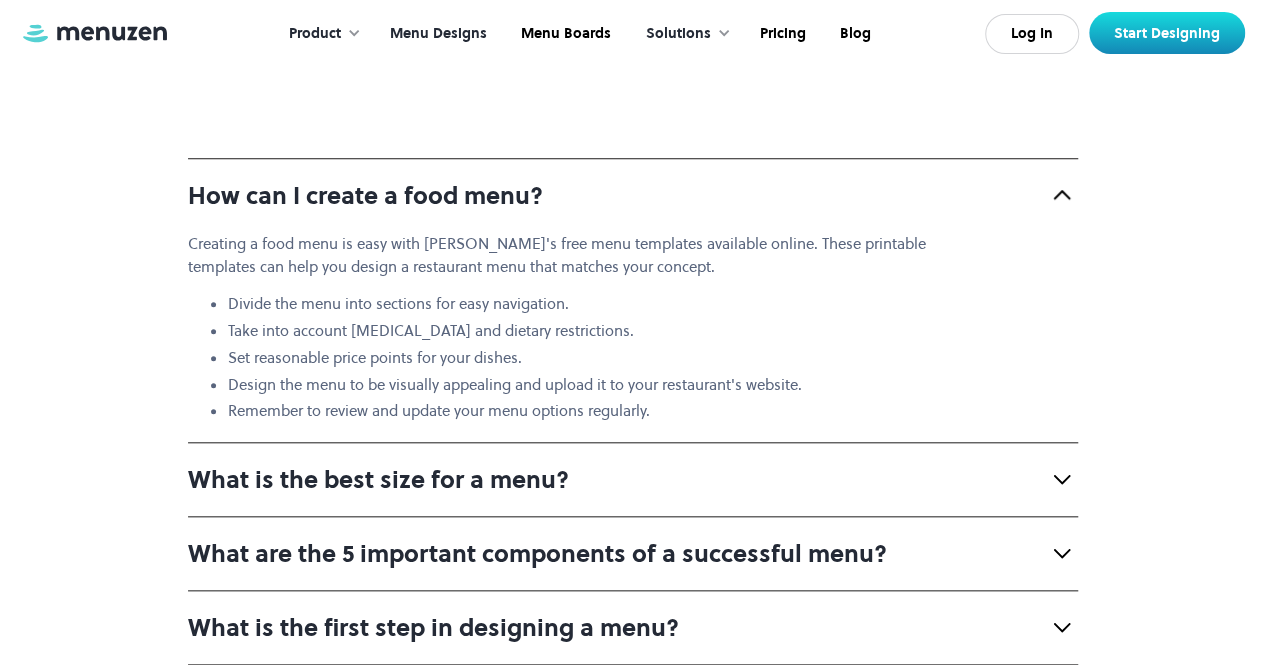 click on "What is the best size for a menu?" at bounding box center [378, 479] 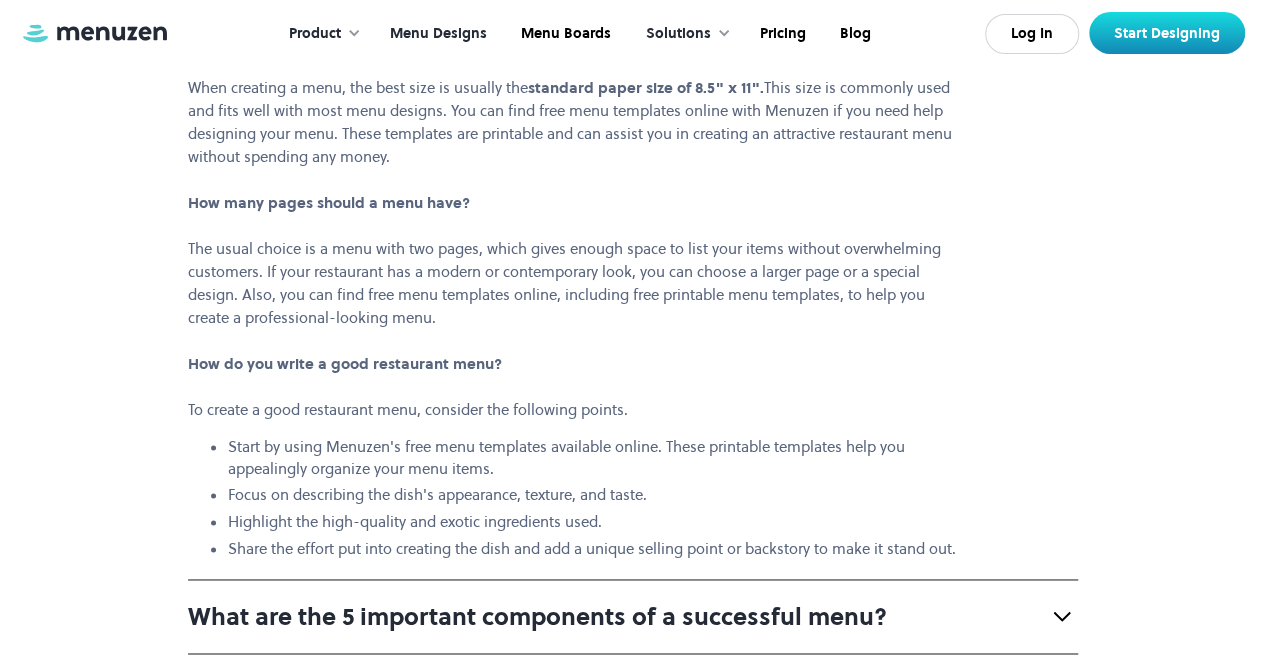 scroll, scrollTop: 9038, scrollLeft: 0, axis: vertical 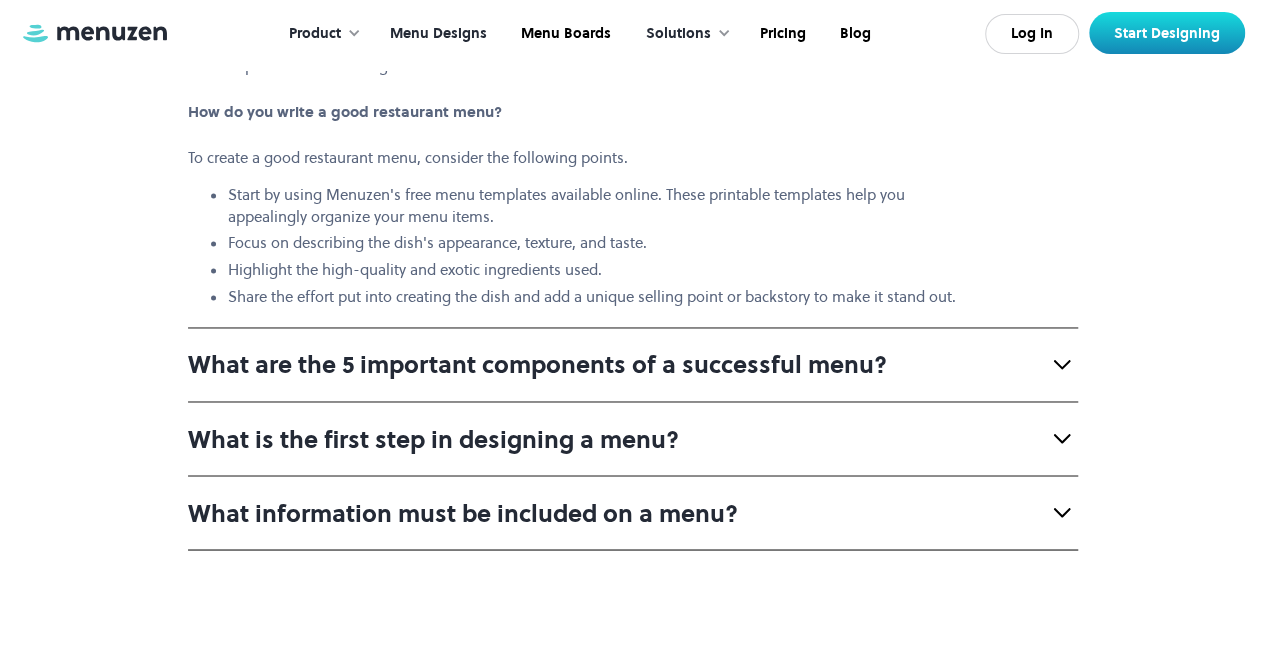 click on "What are the 5 important components of a successful menu?" at bounding box center [537, 364] 